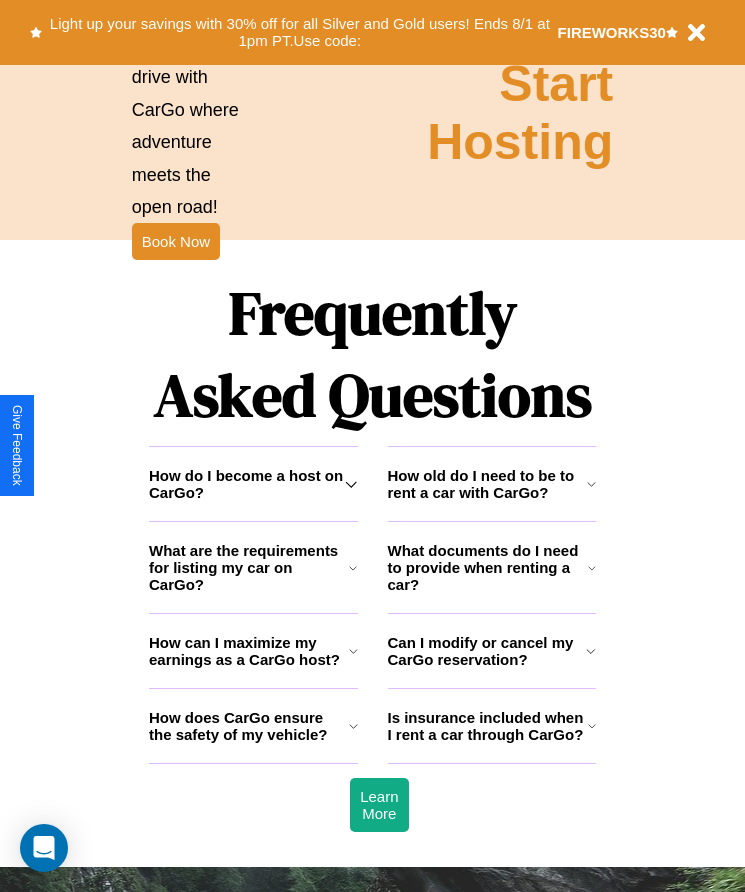 scroll, scrollTop: 2608, scrollLeft: 0, axis: vertical 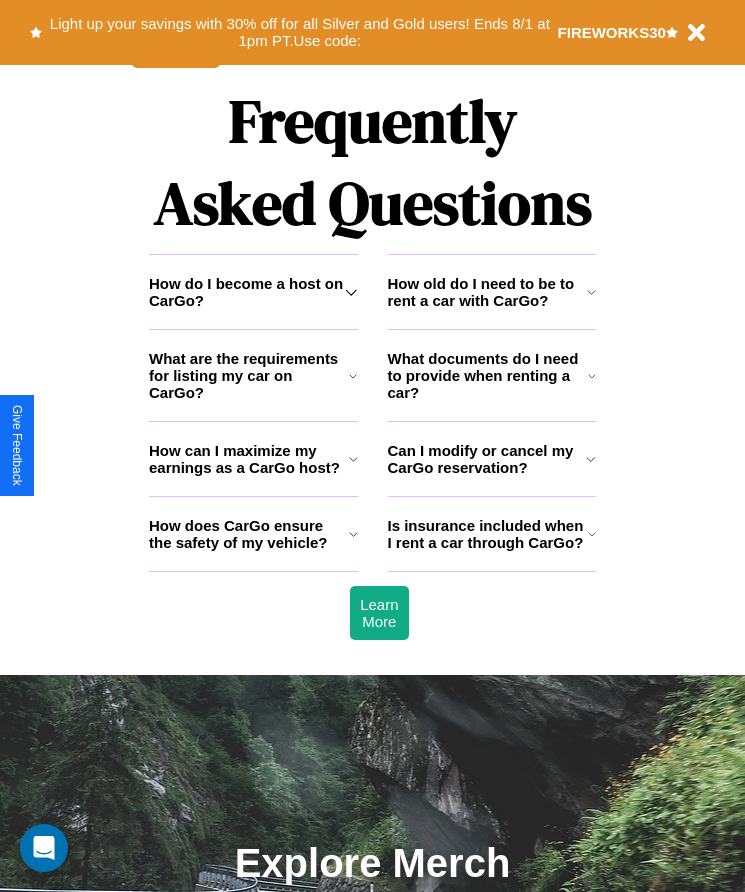 click on "What are the requirements for listing my car on CarGo?" at bounding box center (249, 375) 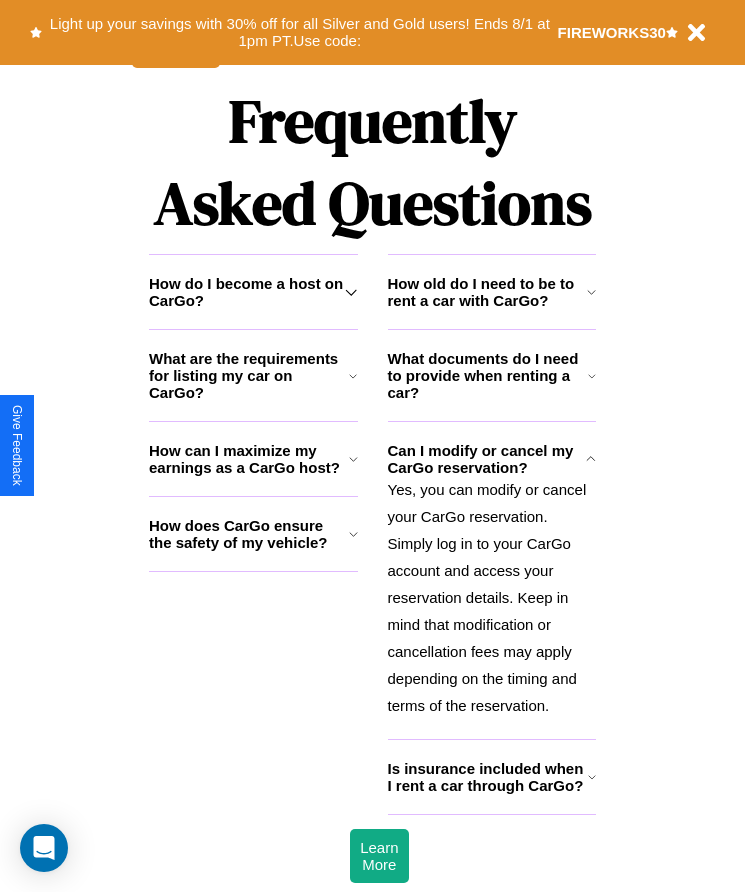 click 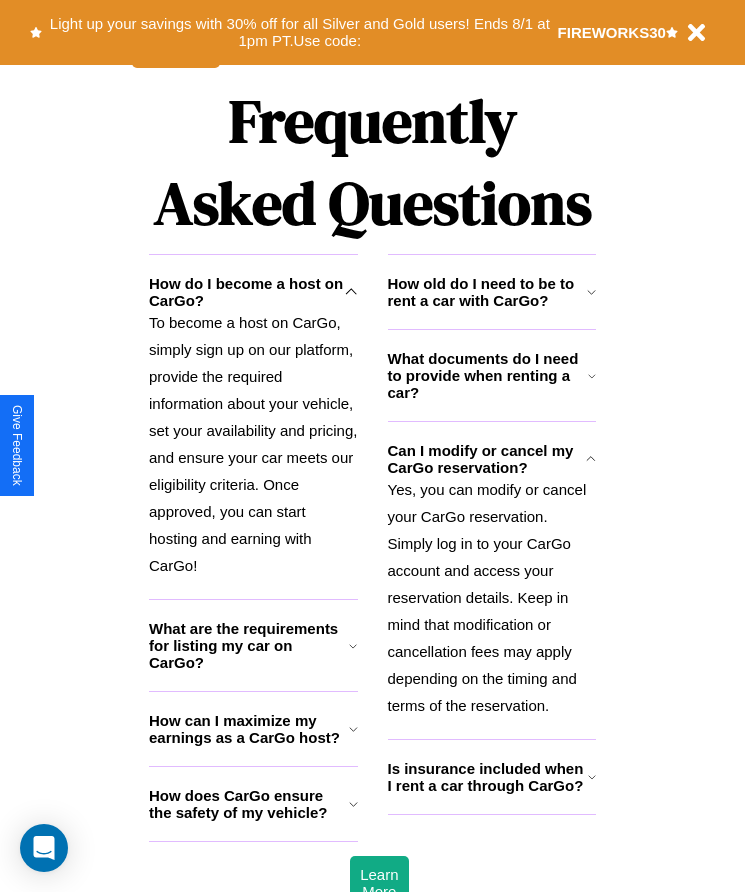 click on "How does CarGo ensure the safety of my vehicle?" at bounding box center [249, 804] 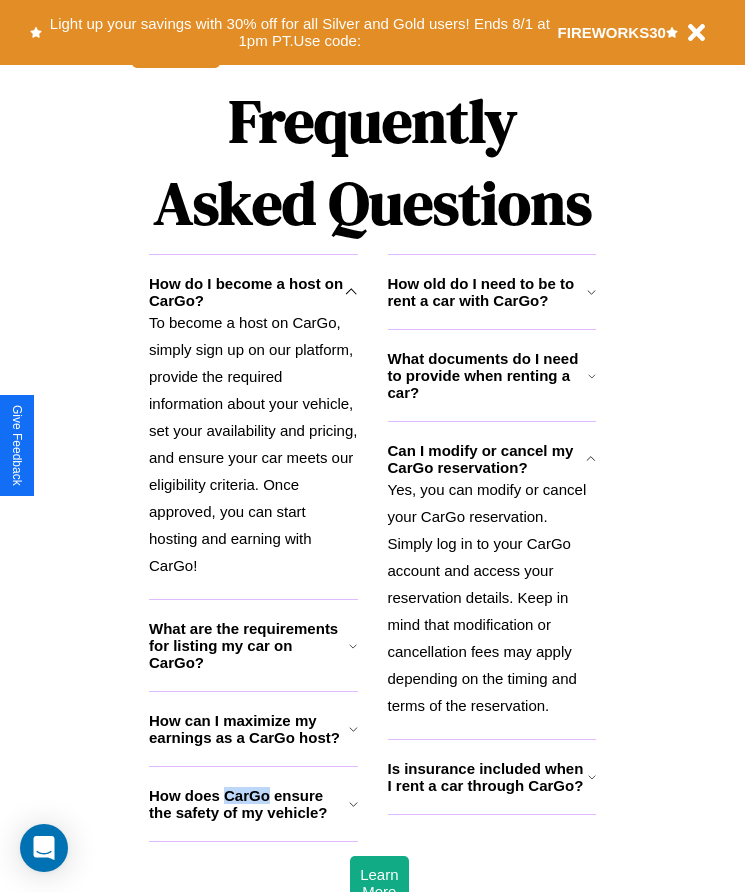 click on "How does CarGo ensure the safety of my vehicle?" at bounding box center (249, 804) 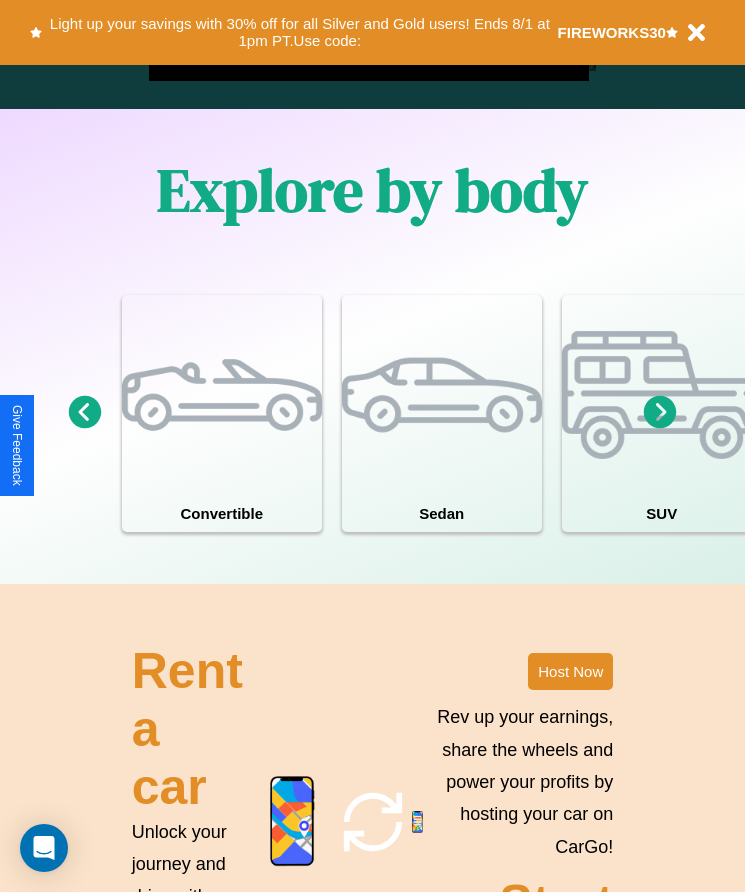 scroll, scrollTop: 1527, scrollLeft: 0, axis: vertical 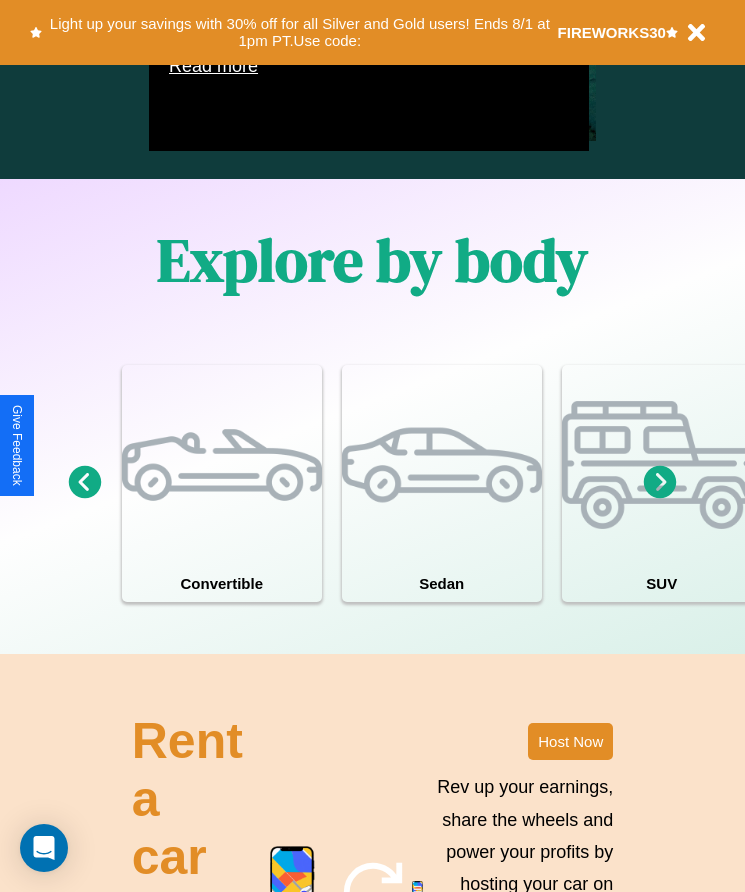 click 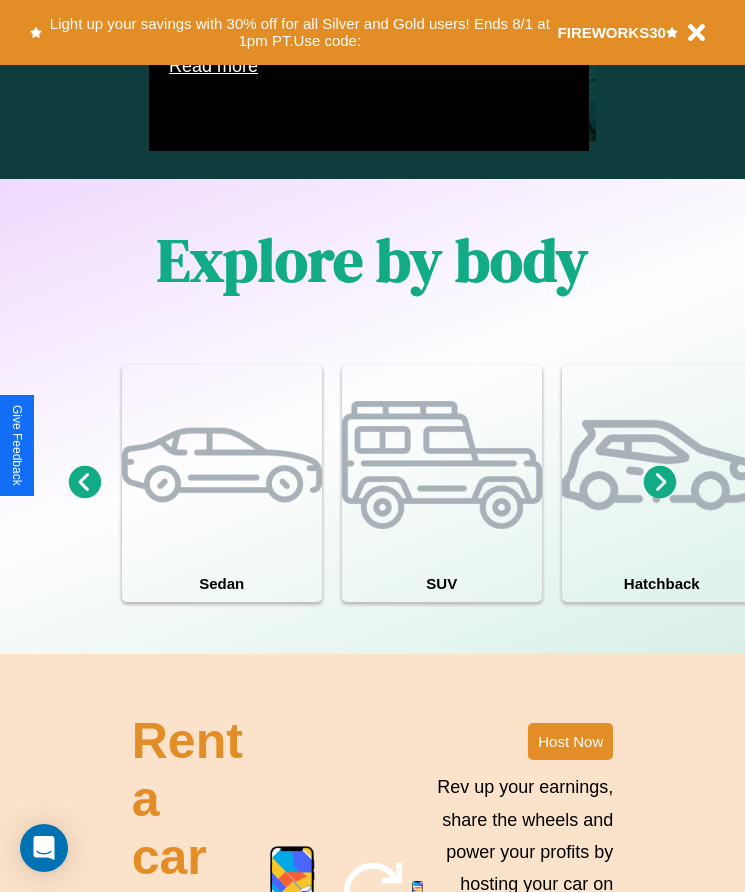 click 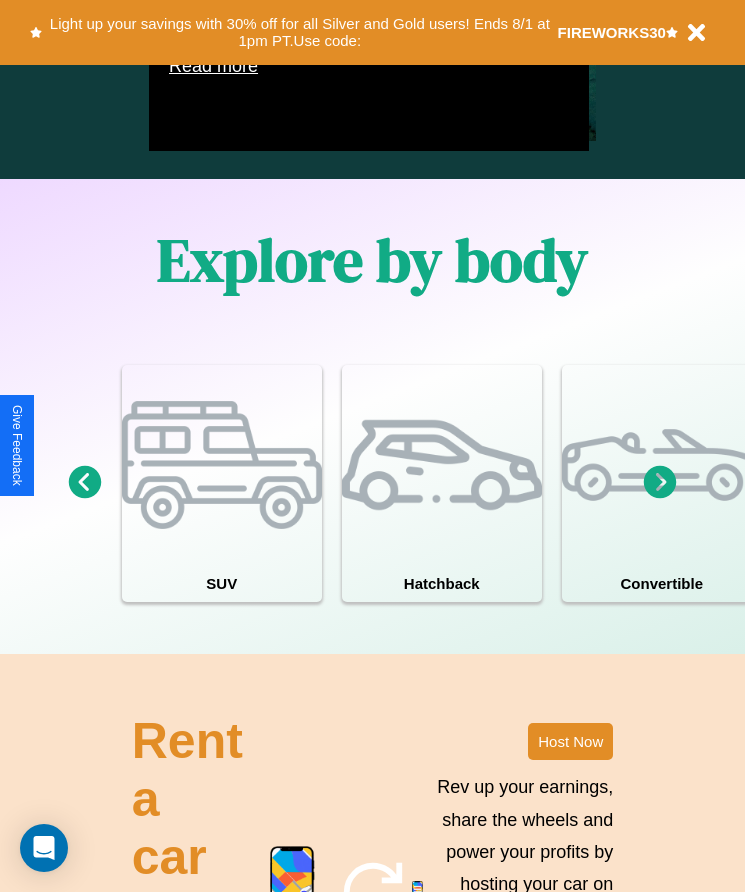 click 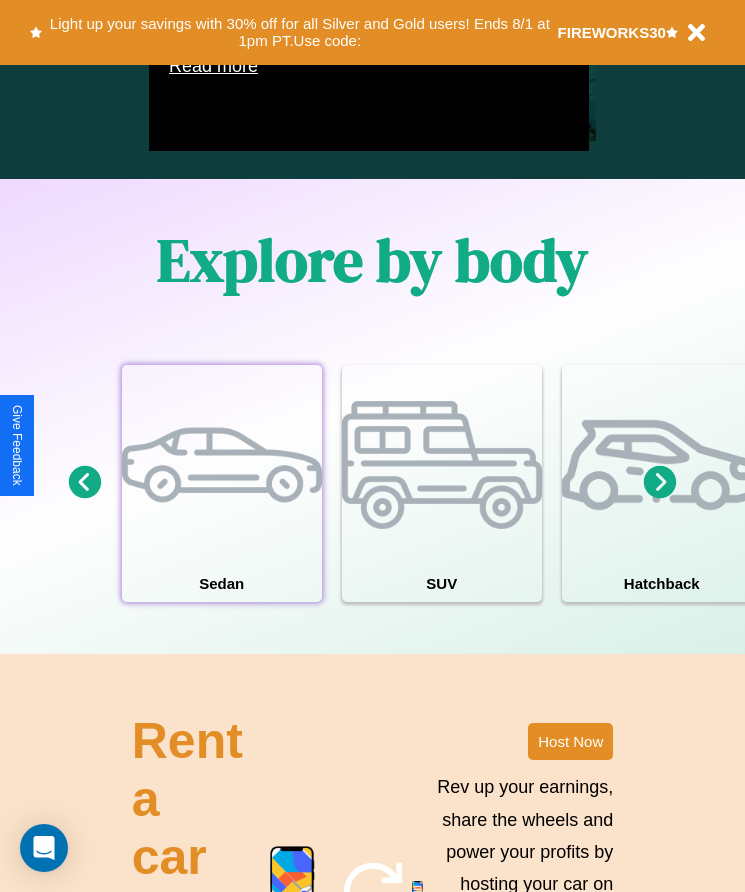 click at bounding box center [222, 465] 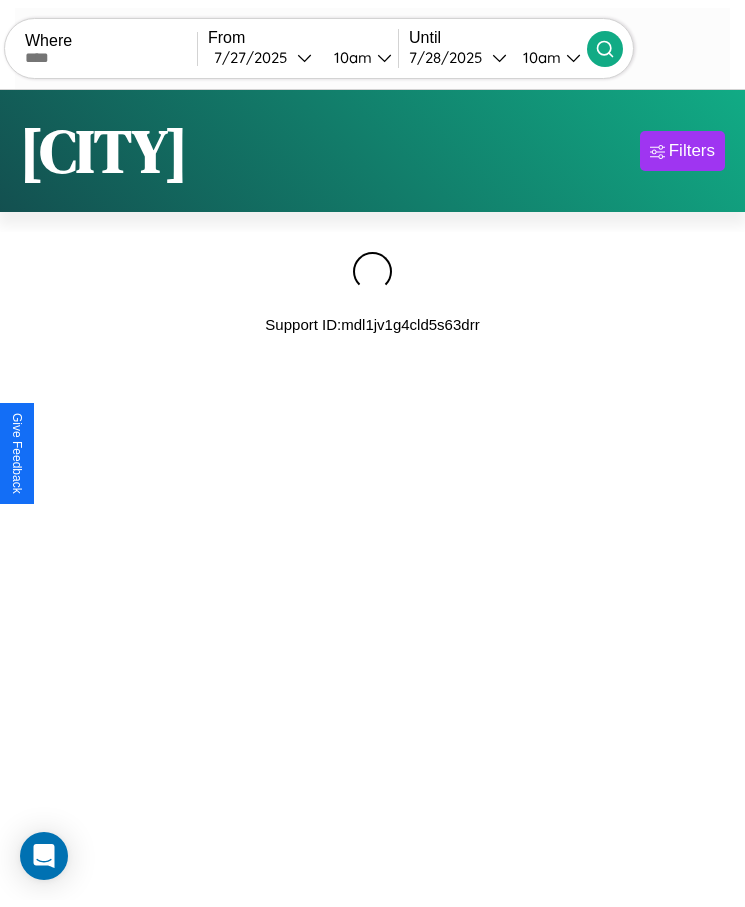 scroll, scrollTop: 0, scrollLeft: 0, axis: both 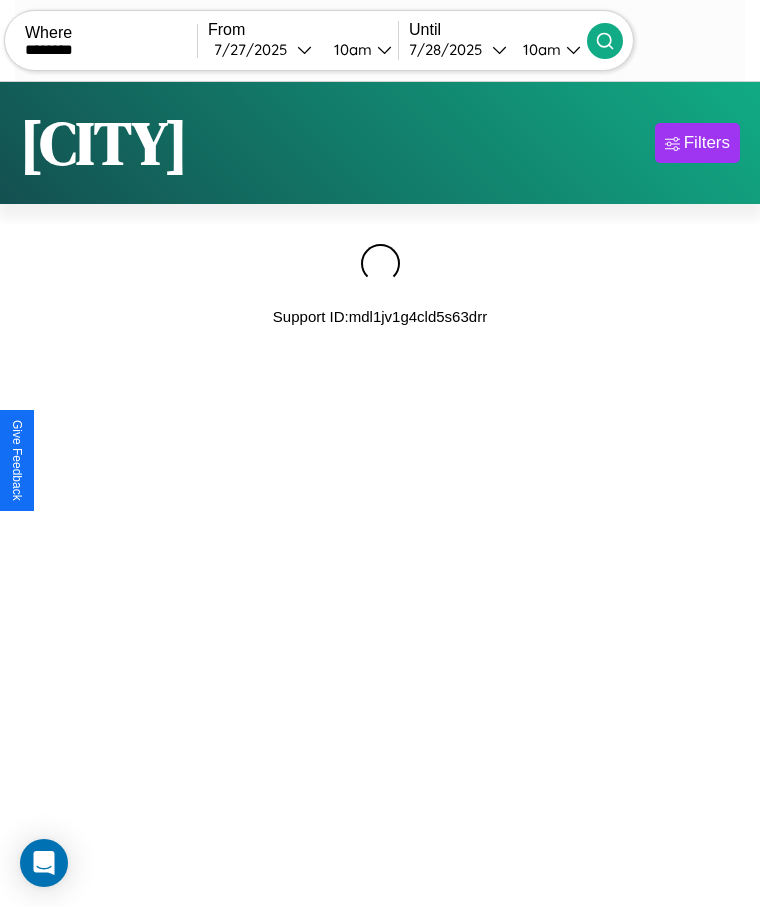 type on "********" 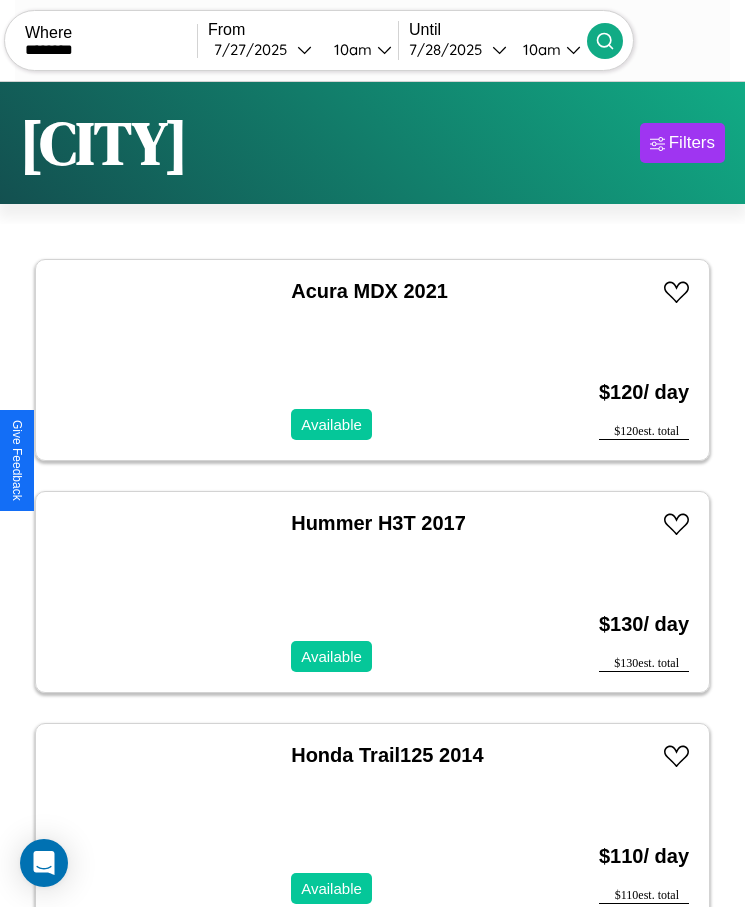 scroll, scrollTop: 50, scrollLeft: 0, axis: vertical 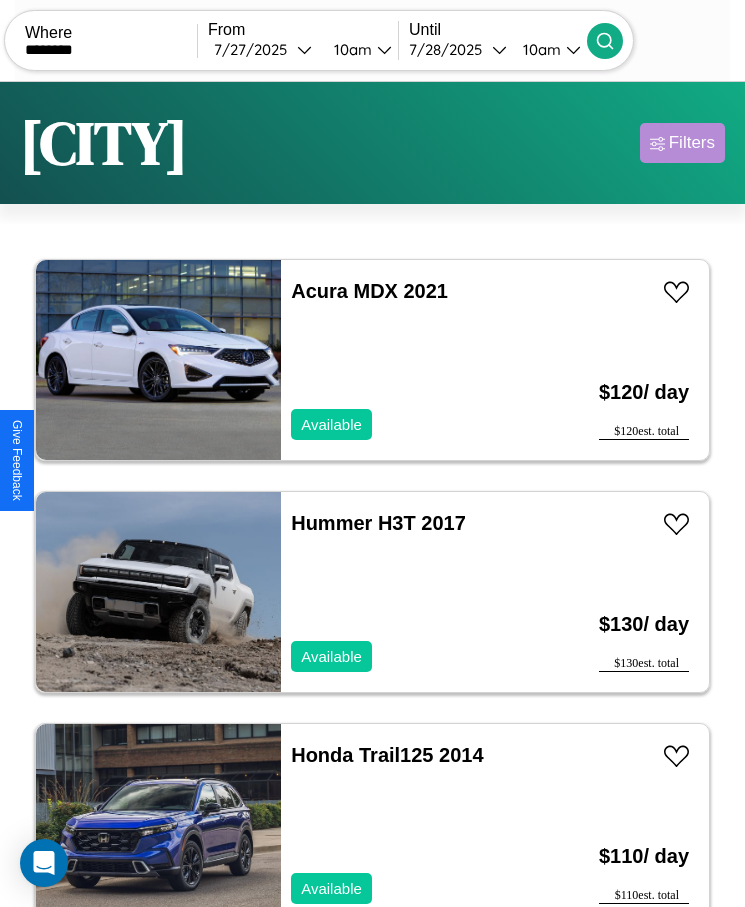 click on "Filters" at bounding box center (692, 143) 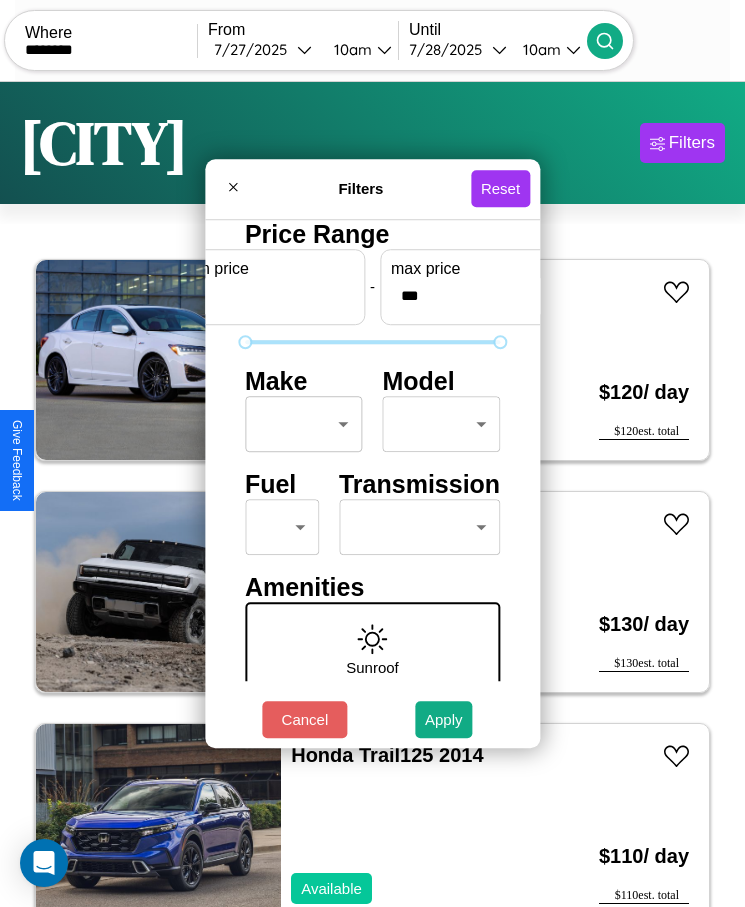 click on "CarGo Where ******** From 7 / [DATE] [TIME] Until 7 / [DATE] [TIME] Become a Host Login Sign Up Brisbane Filters 19 cars in this area These cars can be picked up in this city. Acura MDX 2021 Available $ 120 / day $ 120 est. total Hummer H3T 2017 Available $ 130 / day $ 130 est. total Honda Trail125 2014 Available $ 110 / day $ 110 est. total Alfa Romeo GTV6 2019 Available $ 90 / day $ 90 est. total Mercedes LP1219 2020 Available $ 190 / day $ 190 est. total Ferrari FF 2014 Available $ 170 / day $ 170 est. total Lamborghini Gallardo 2022 Available $ 160 / day $ 160 est. total Toyota COROLLA iM 2019 Available $ 160 / day $ 160 est. total Bentley Flying Spur 2019 Available $ 70 / day $ 70 est. total Hummer H3T 2020 Available $ 170 / day $ 170 est. total Lamborghini Diablo 2022 Unavailable $ 100 / day $ 100 est. total Audi A8 2024 Available $ 200 / day $ 200 est. total Nissan Xterra 2014 Available $ 150 / day $ 150 est. total Jaguar" at bounding box center (372, 478) 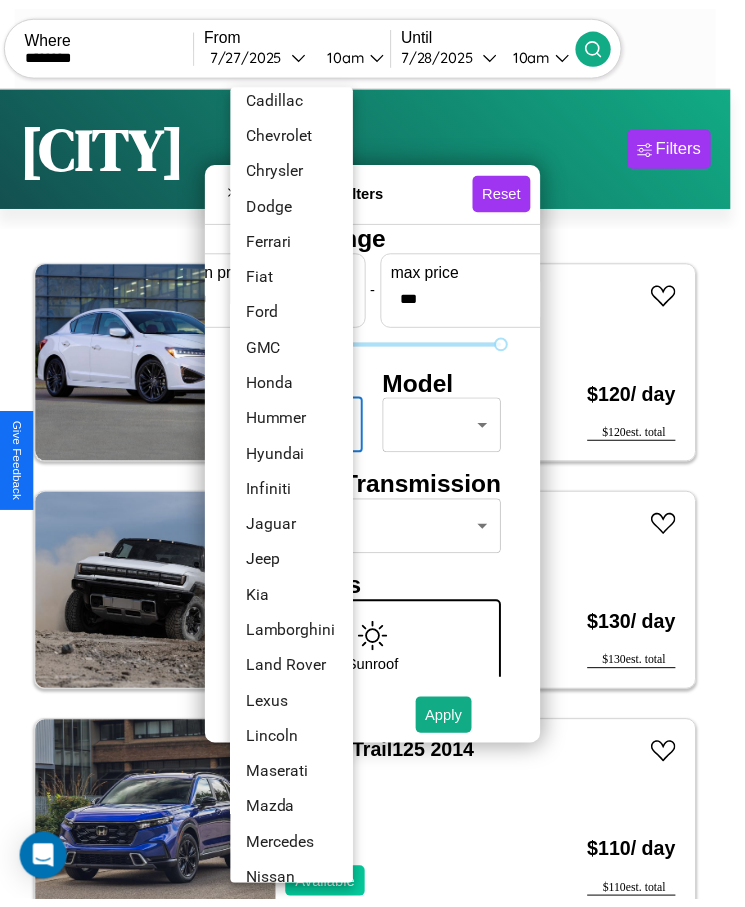 scroll, scrollTop: 341, scrollLeft: 0, axis: vertical 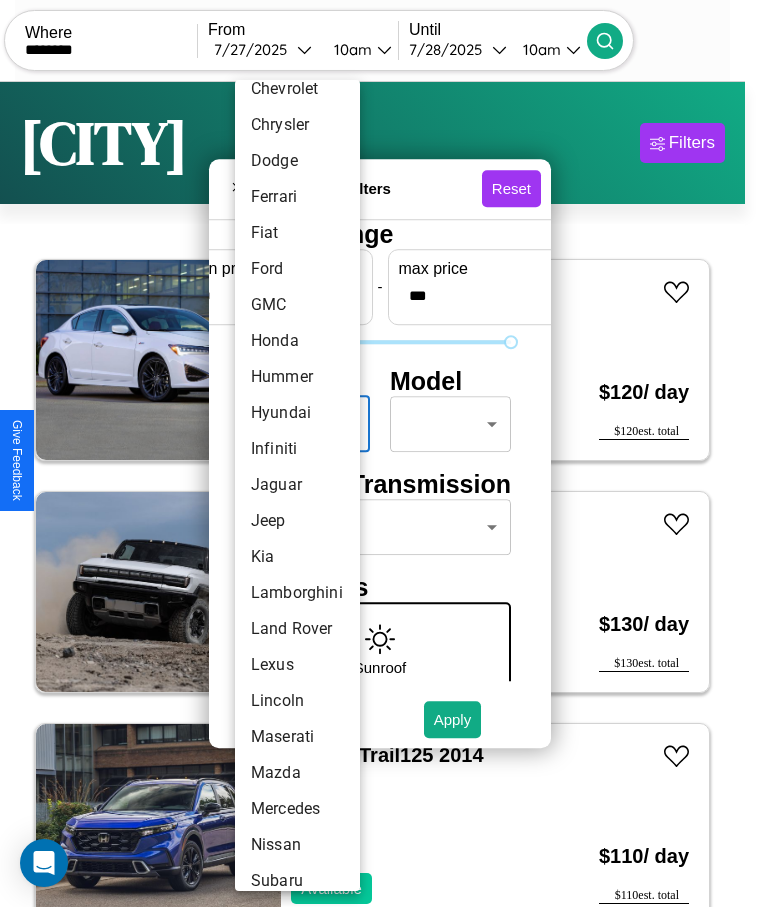 click on "Jaguar" at bounding box center [297, 485] 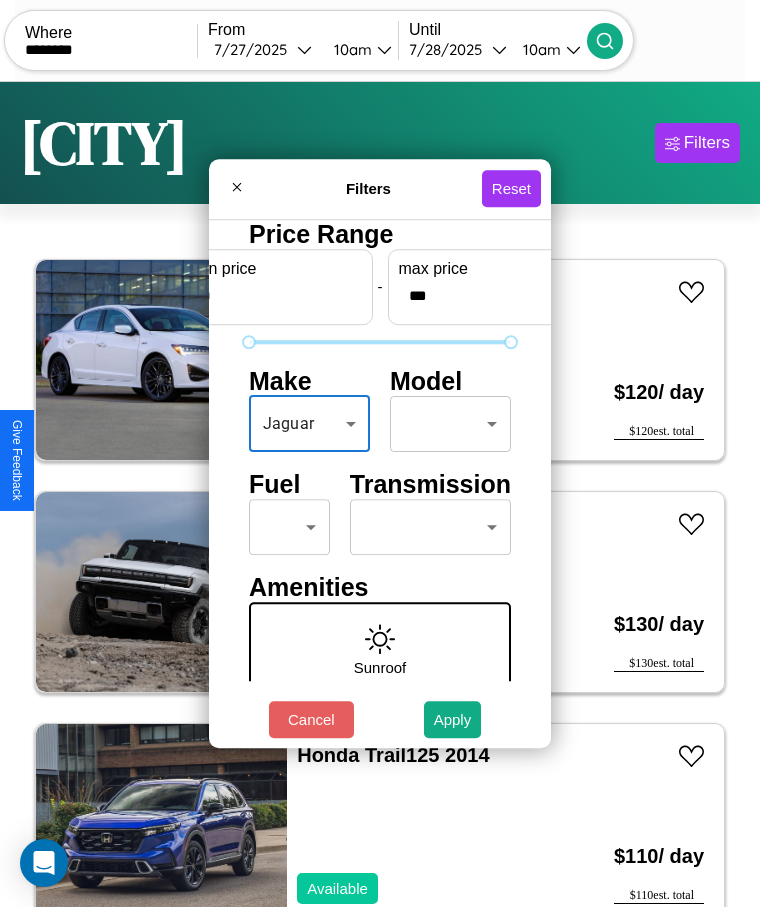 type on "******" 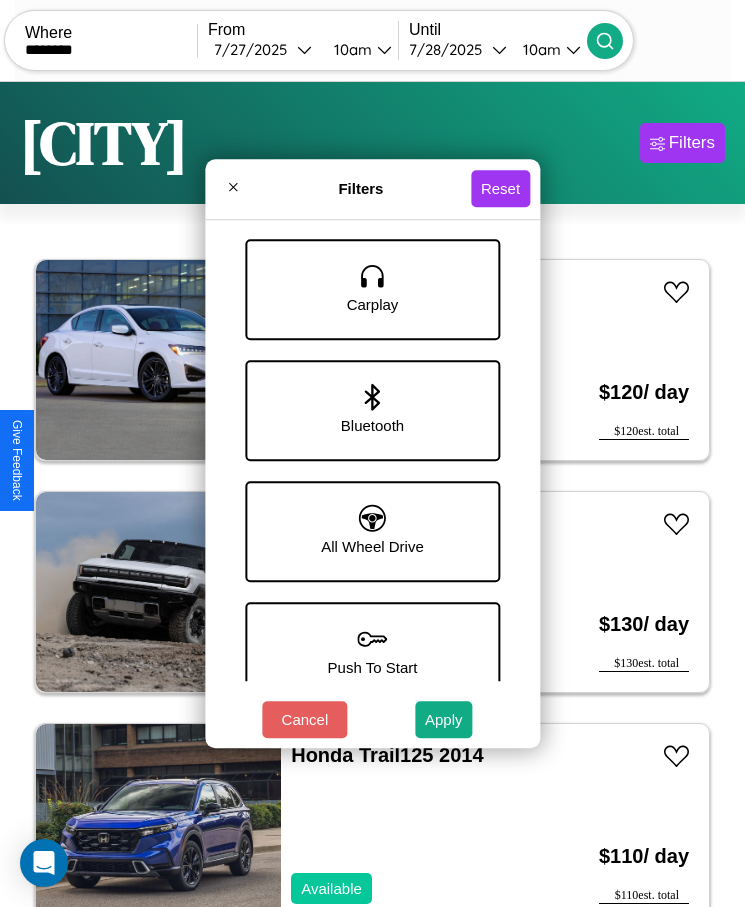 scroll, scrollTop: 1247, scrollLeft: 0, axis: vertical 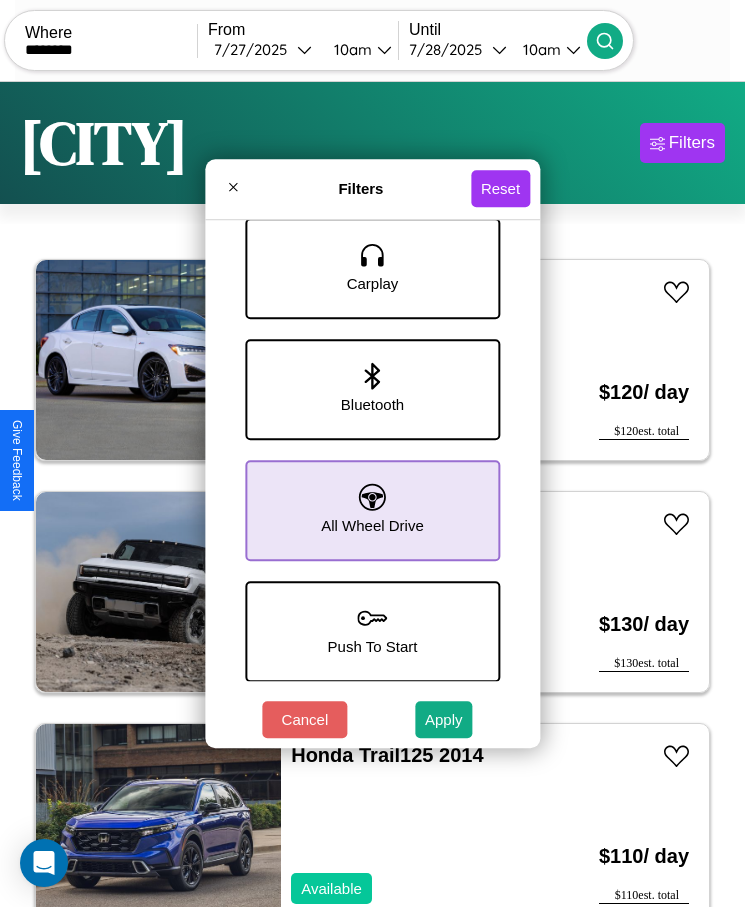 click 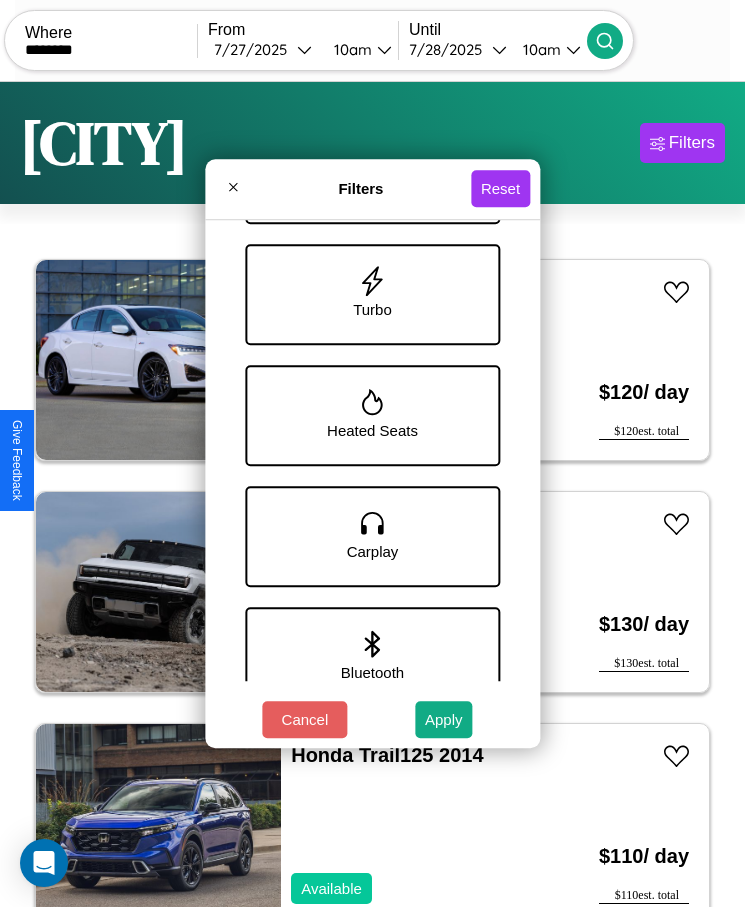 scroll, scrollTop: 936, scrollLeft: 0, axis: vertical 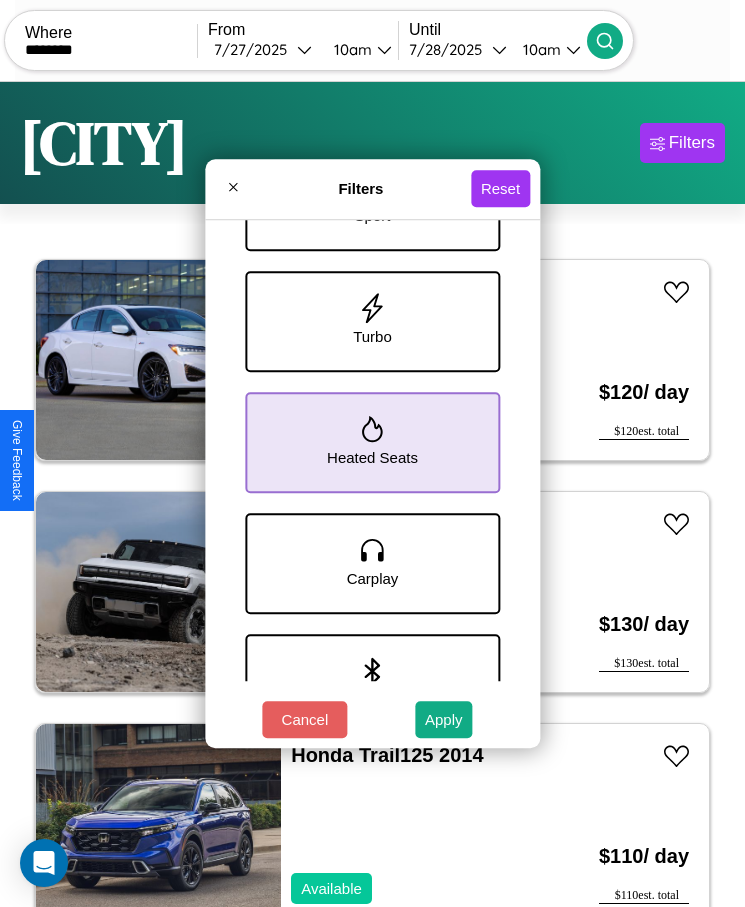 click 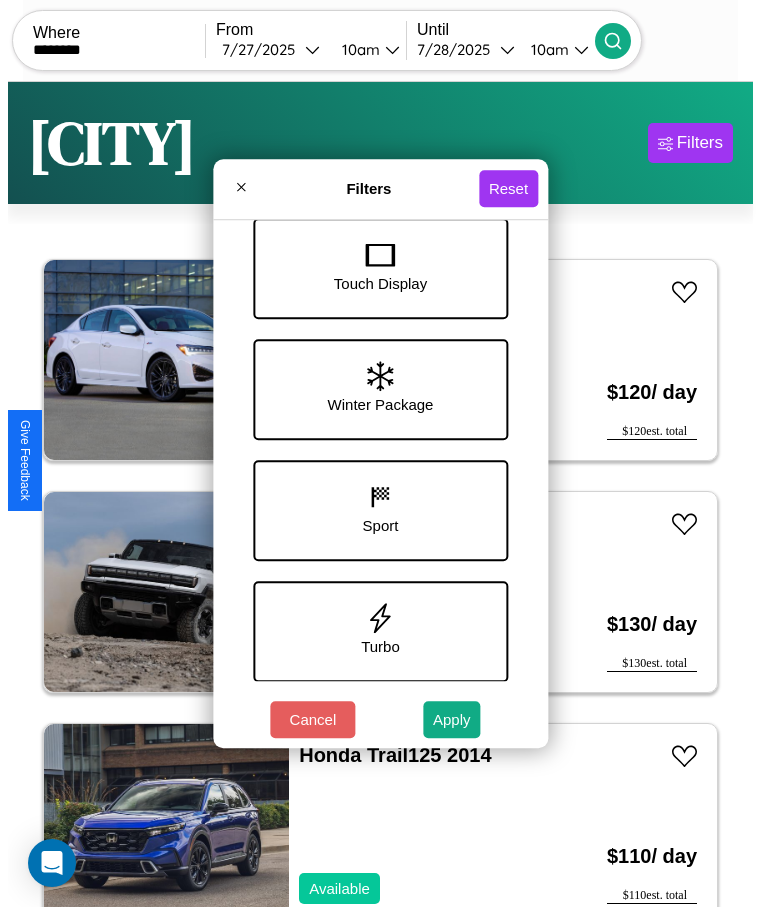 scroll, scrollTop: 573, scrollLeft: 0, axis: vertical 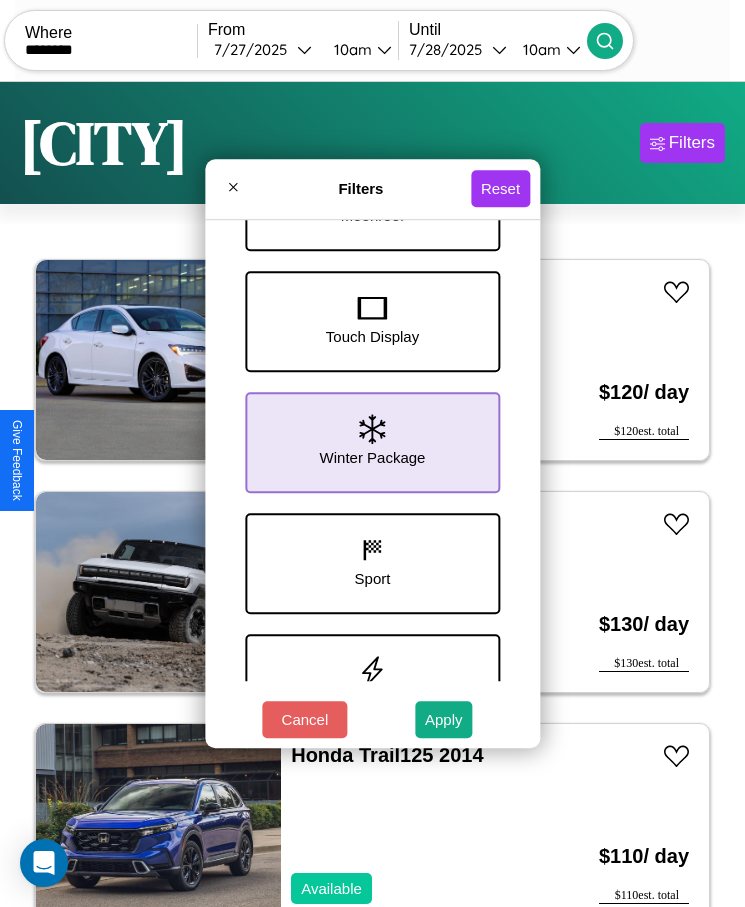 click 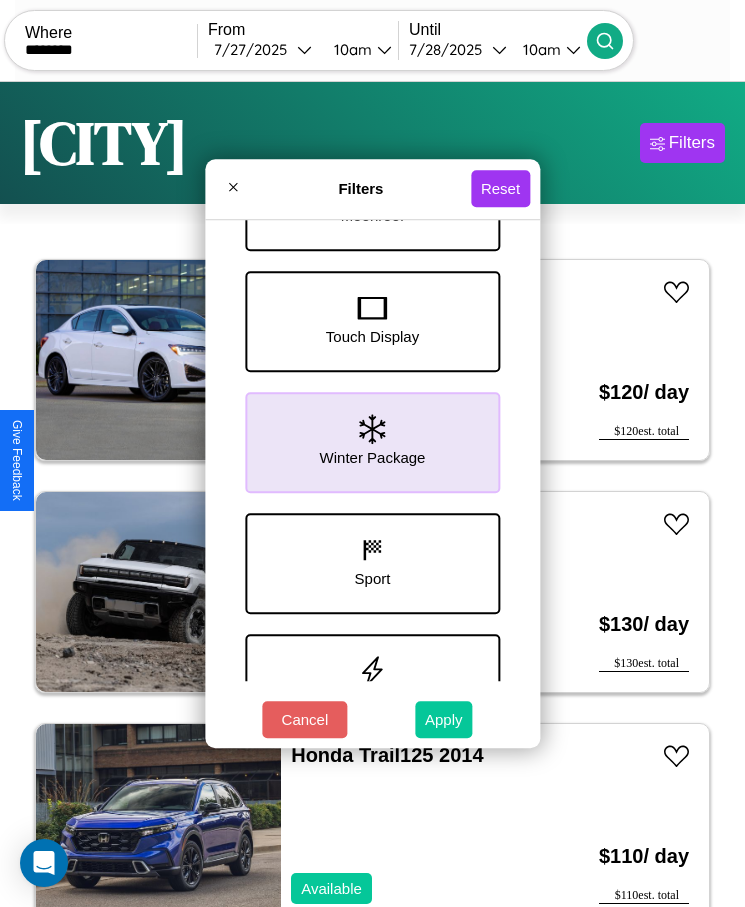 click on "Apply" at bounding box center (444, 719) 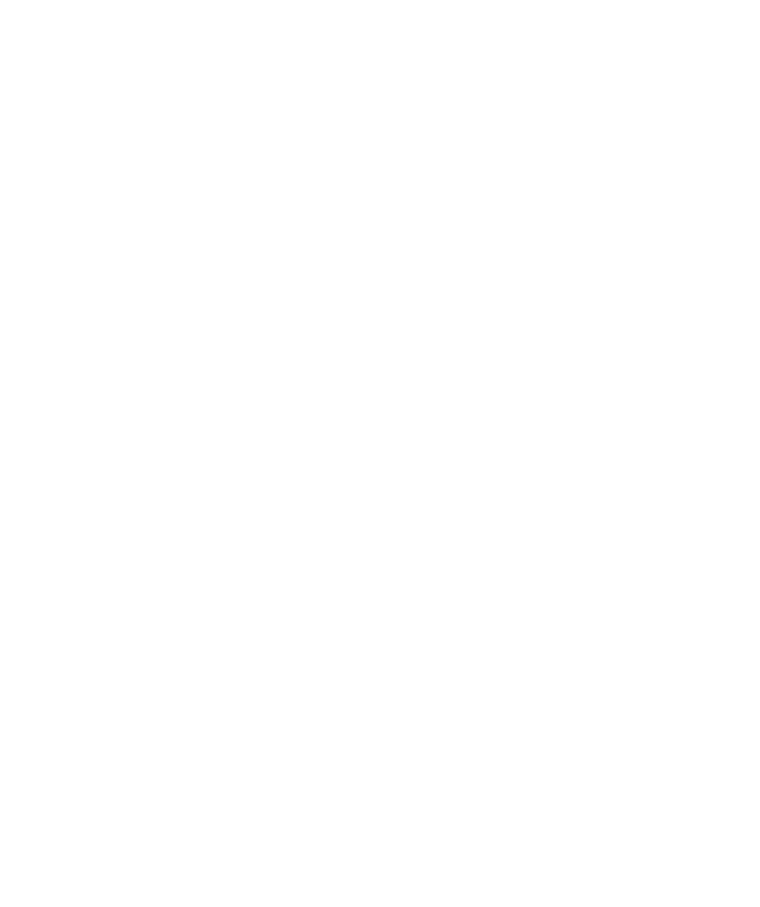 scroll, scrollTop: 0, scrollLeft: 0, axis: both 